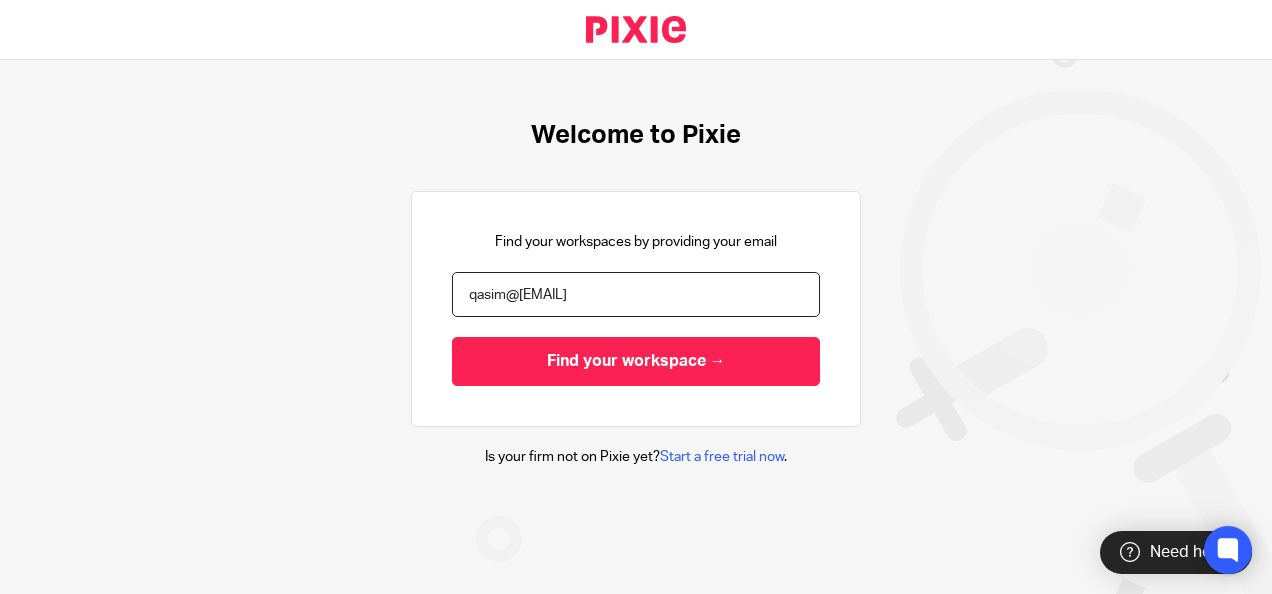 scroll, scrollTop: 0, scrollLeft: 0, axis: both 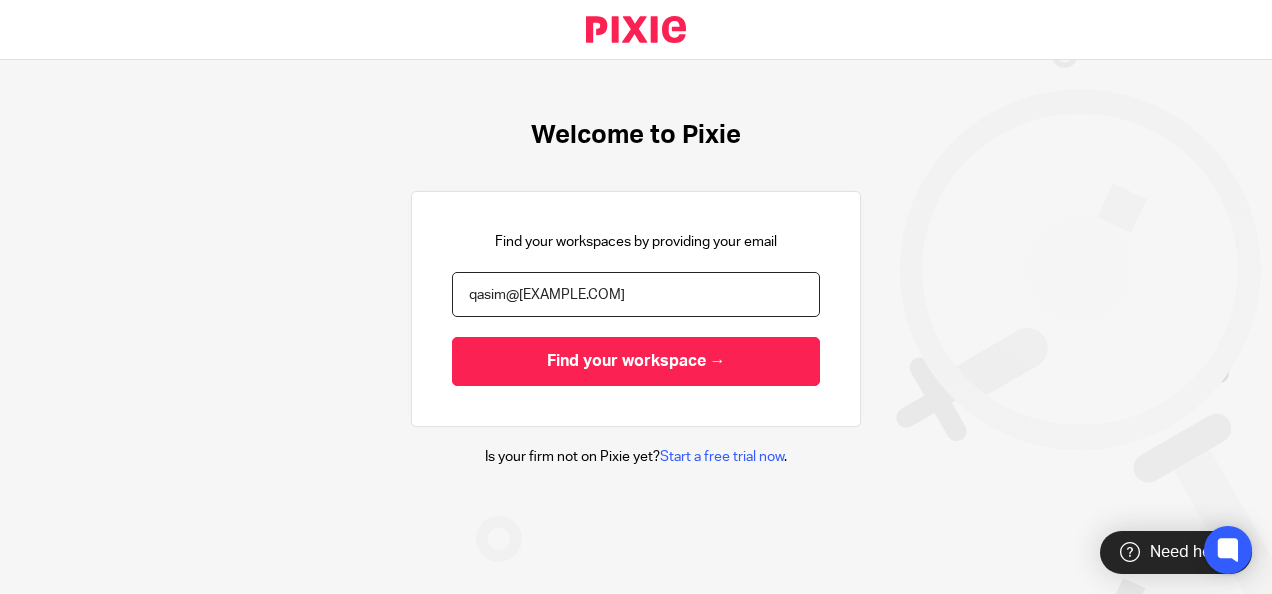 type on "qasim@boobooks.com" 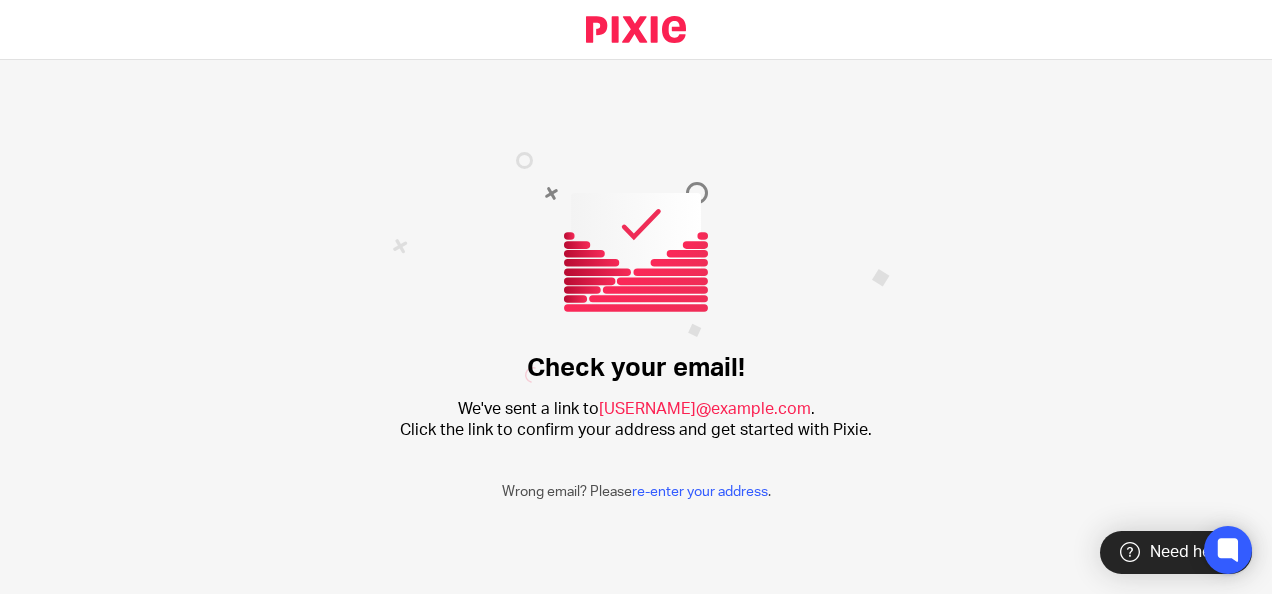 scroll, scrollTop: 0, scrollLeft: 0, axis: both 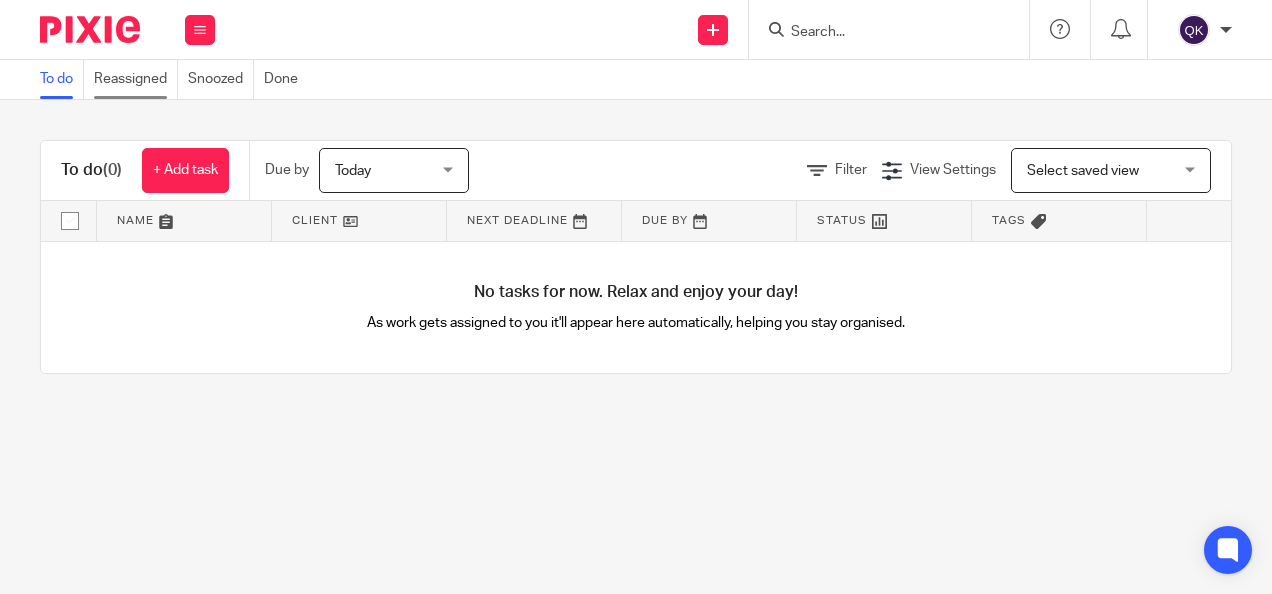 click on "Reassigned" at bounding box center (136, 79) 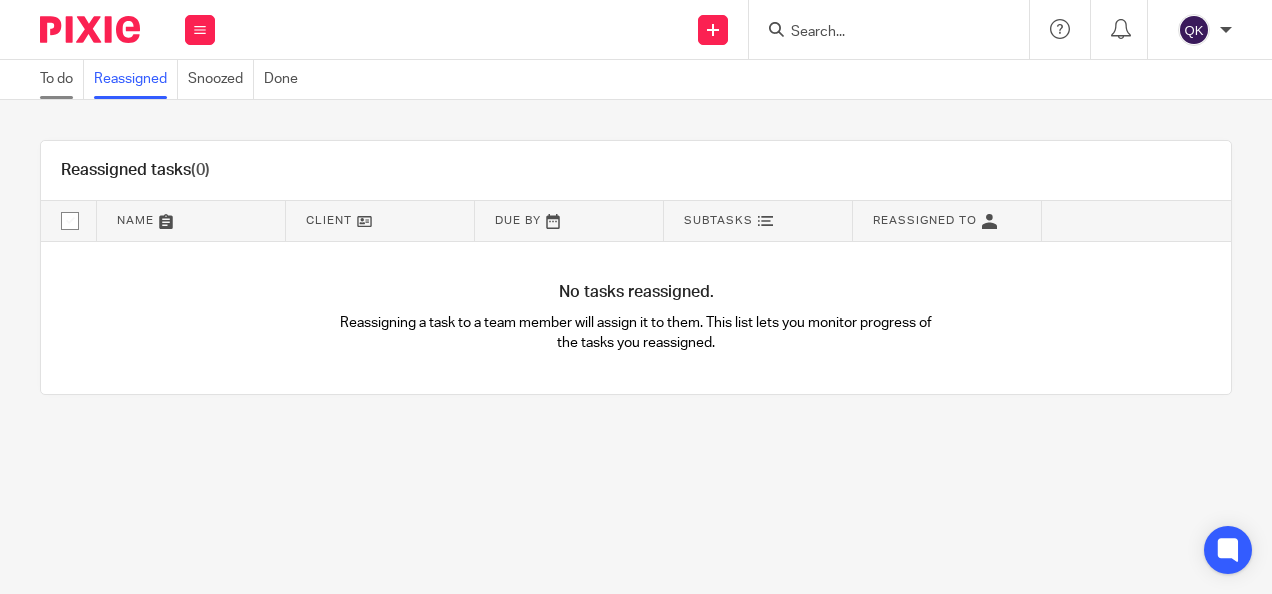 scroll, scrollTop: 0, scrollLeft: 0, axis: both 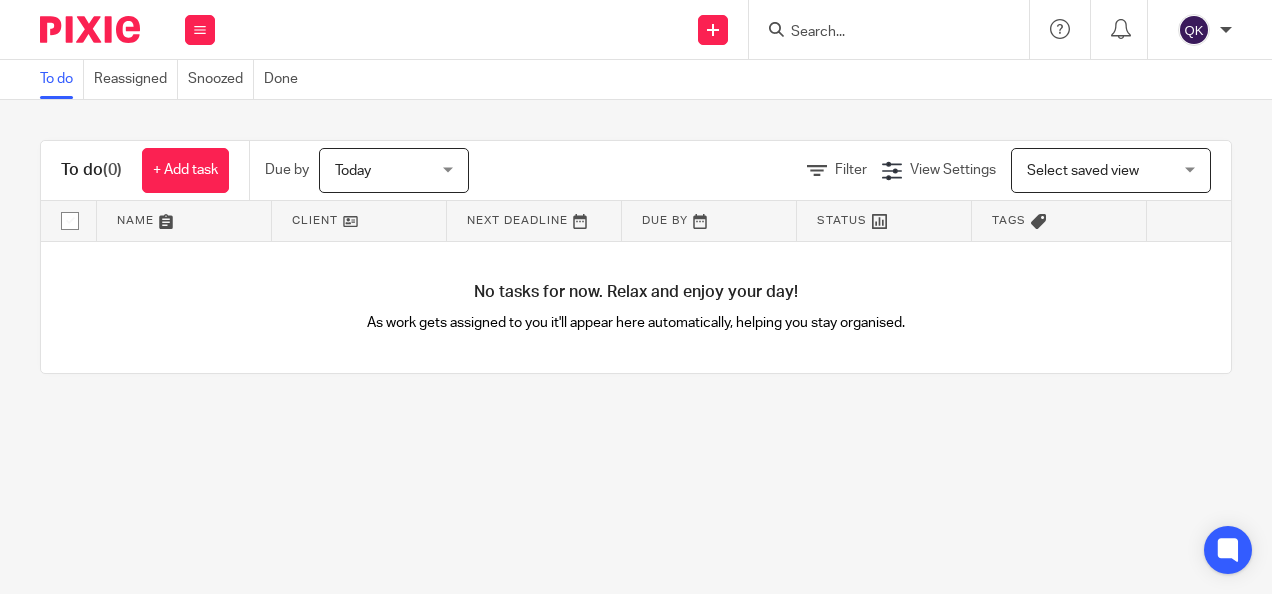 click at bounding box center (1226, 30) 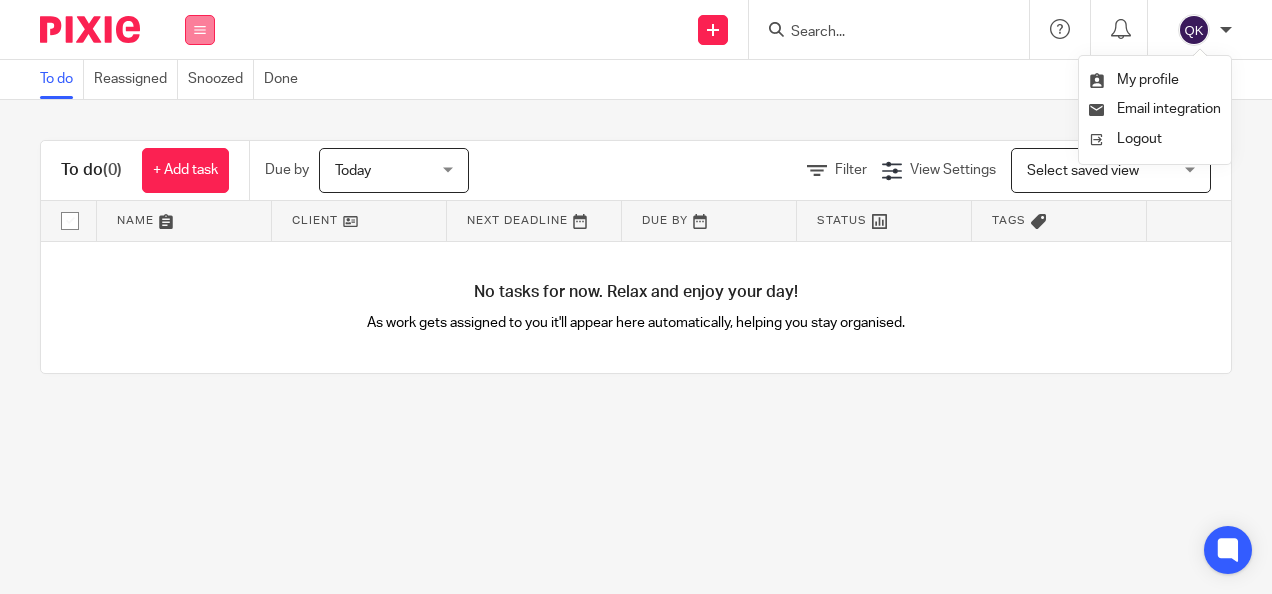 click at bounding box center (200, 30) 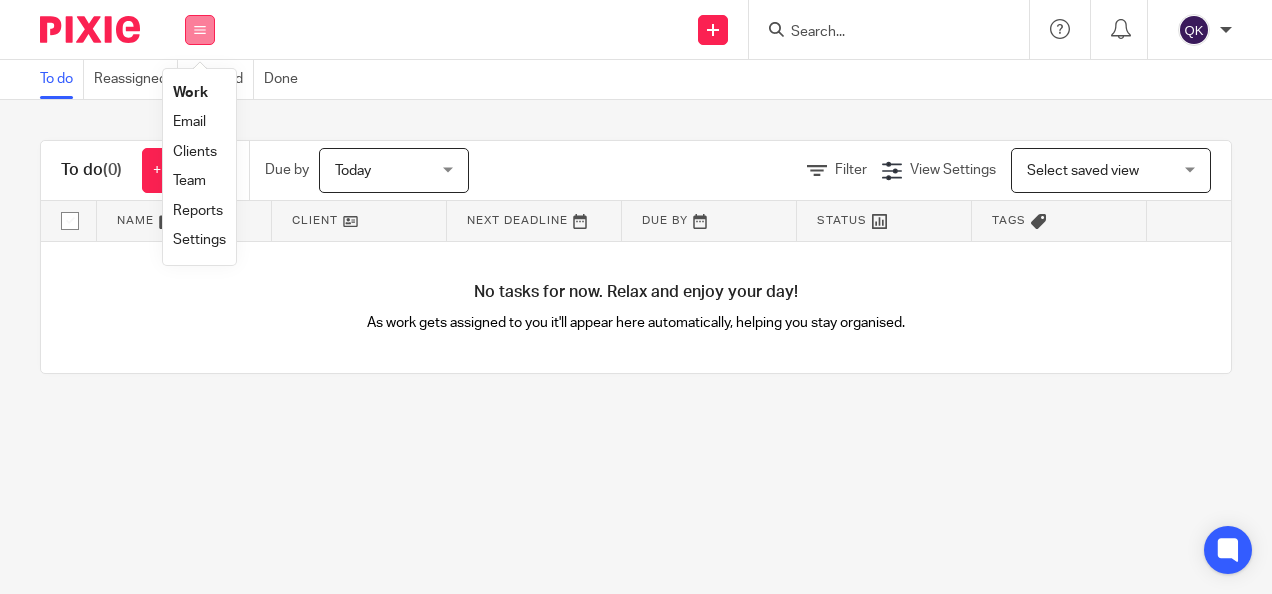 click at bounding box center [200, 30] 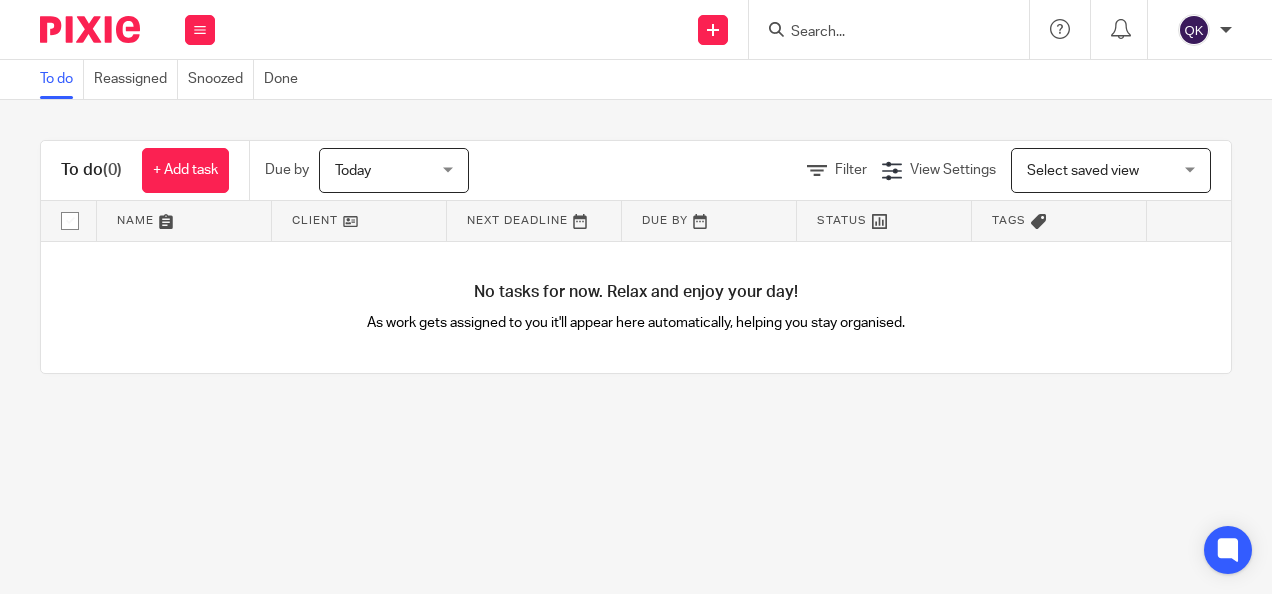 click on "Today" at bounding box center (388, 170) 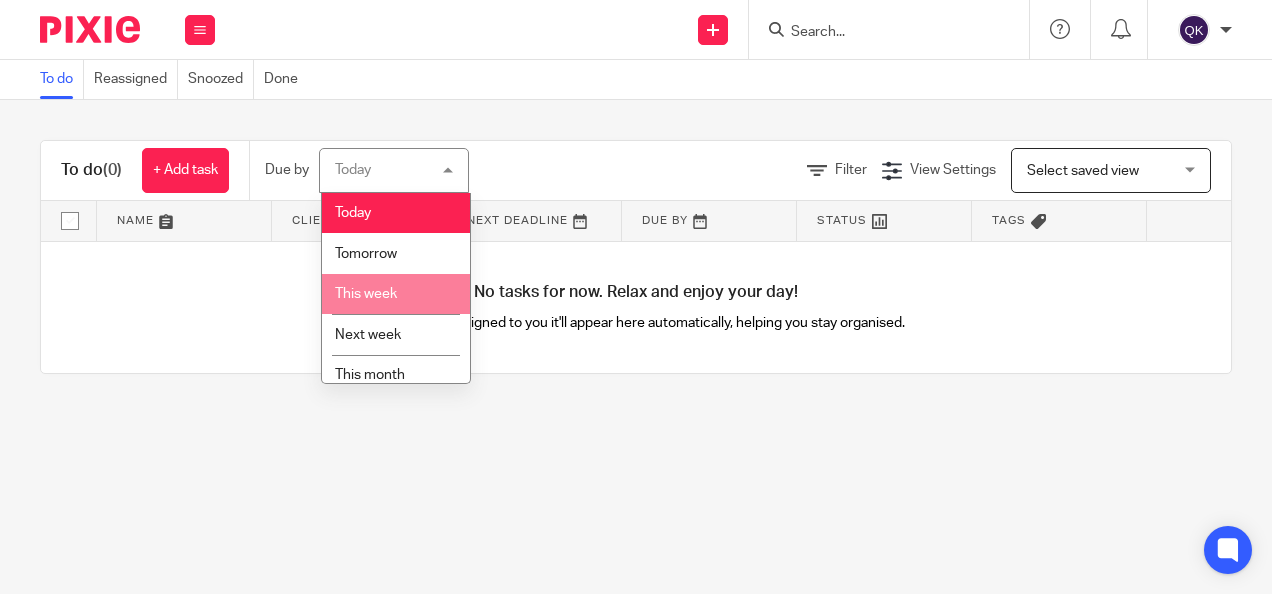 scroll, scrollTop: 94, scrollLeft: 0, axis: vertical 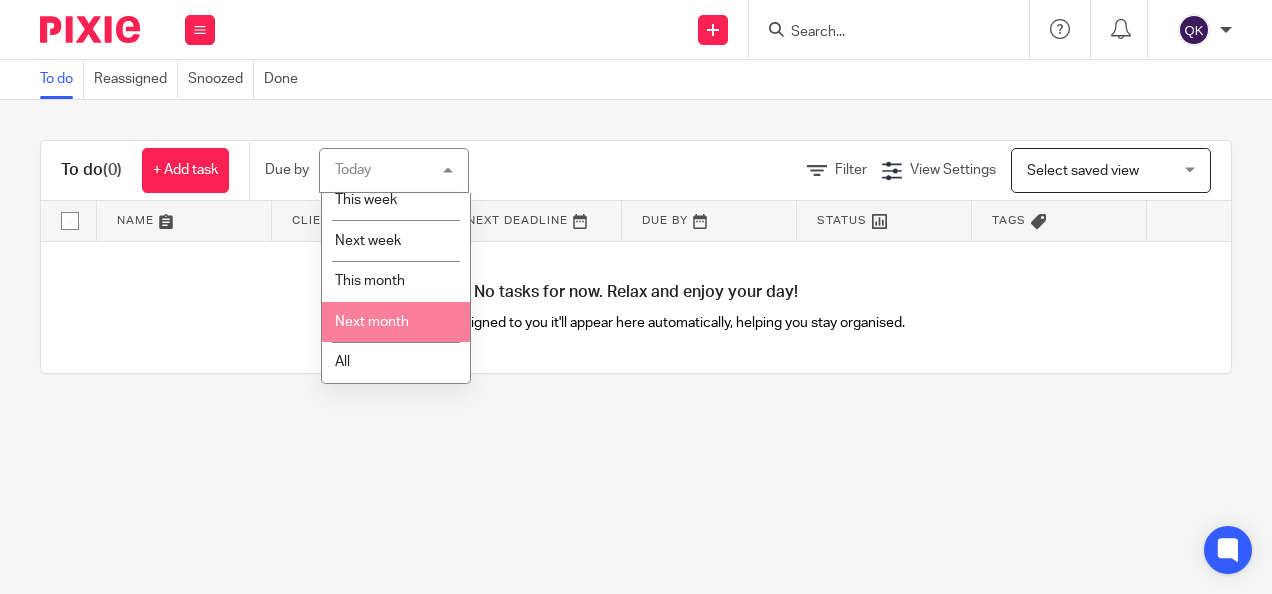 click on "All" at bounding box center [396, 362] 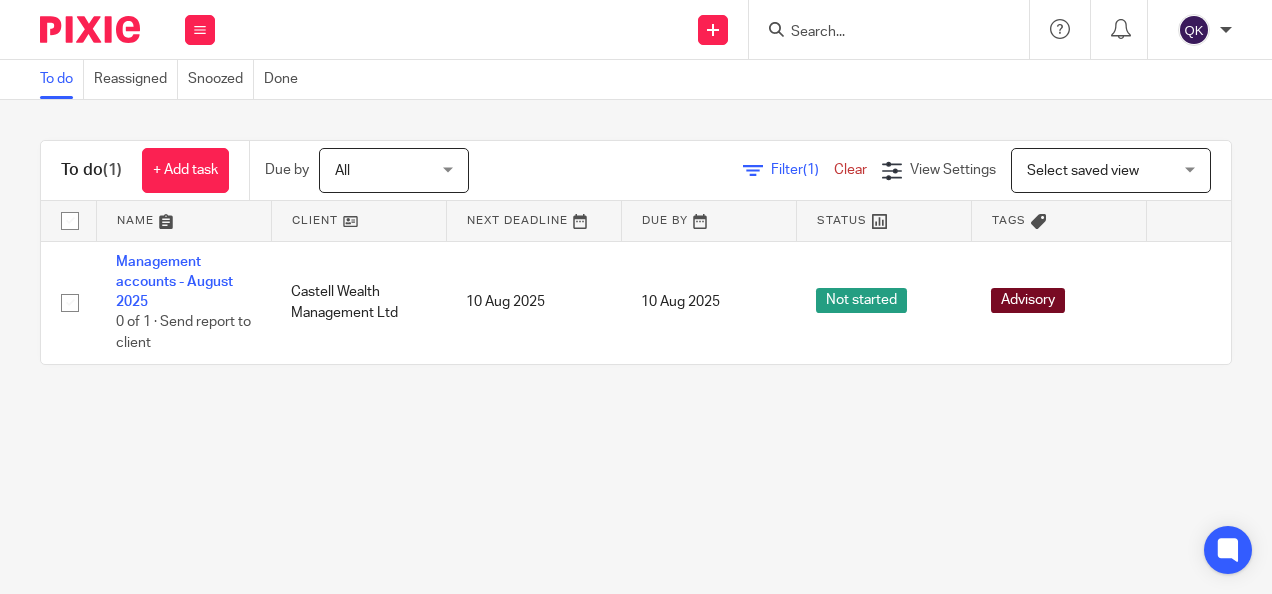 scroll, scrollTop: 0, scrollLeft: 0, axis: both 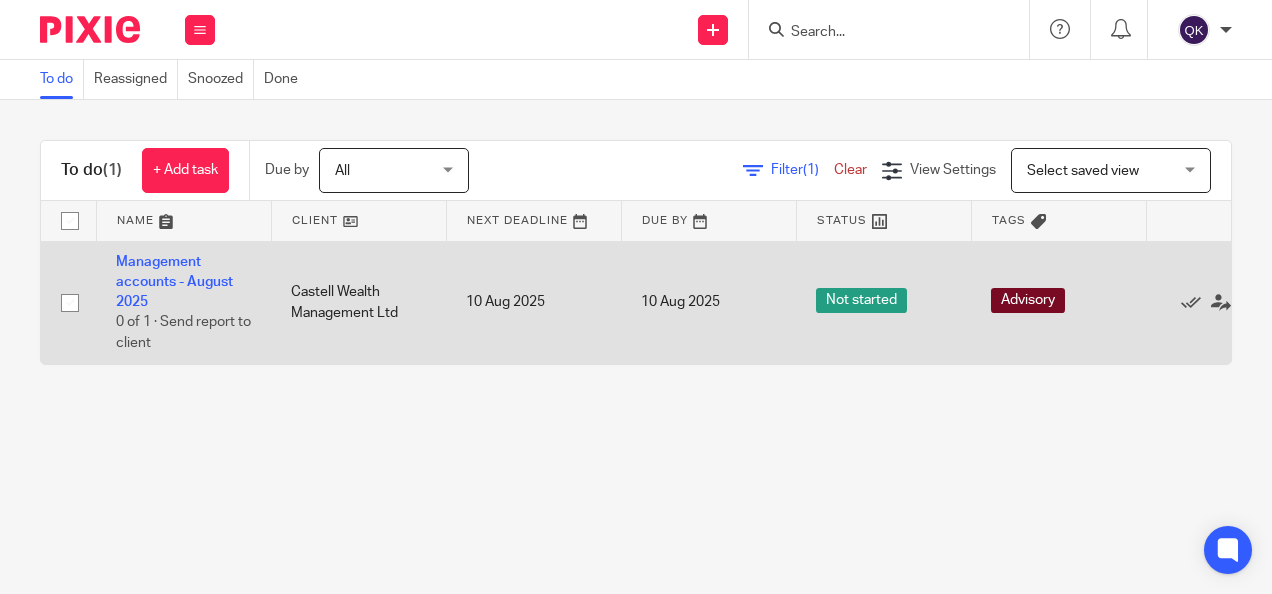 click at bounding box center (70, 303) 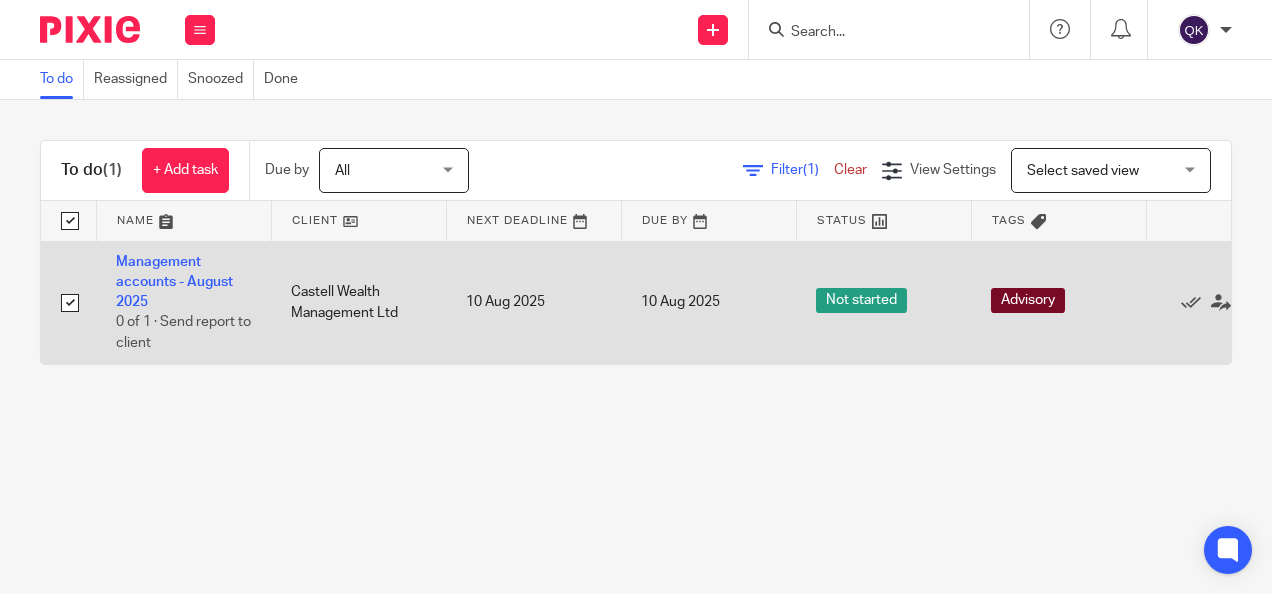 checkbox on "true" 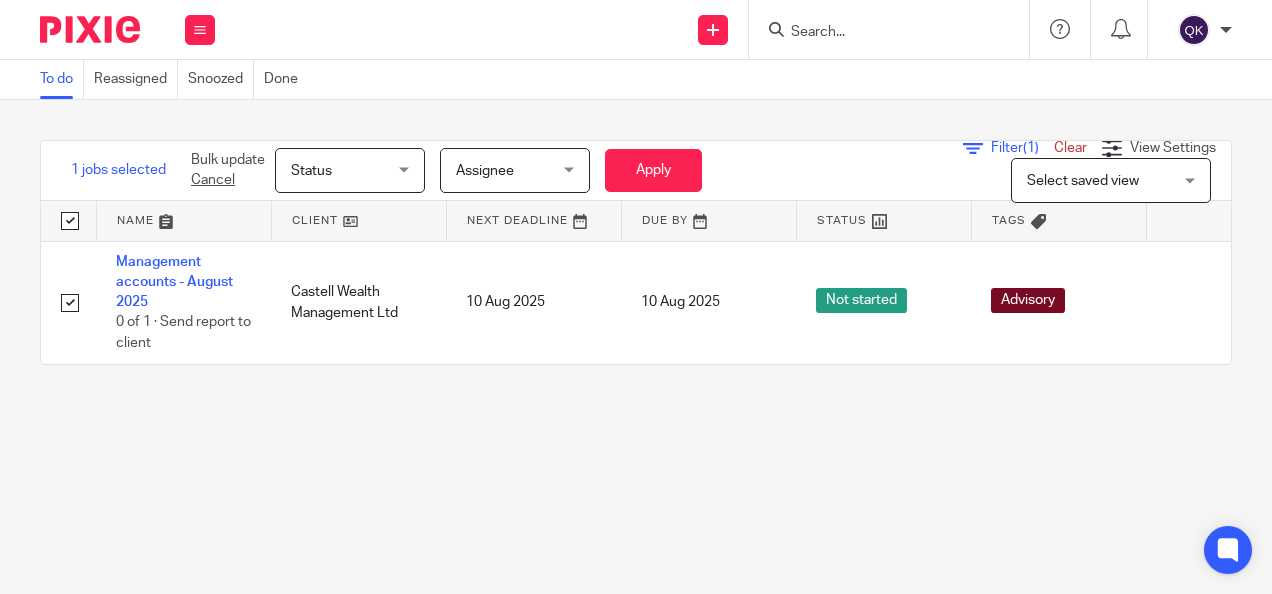 click on "Status" at bounding box center [344, 170] 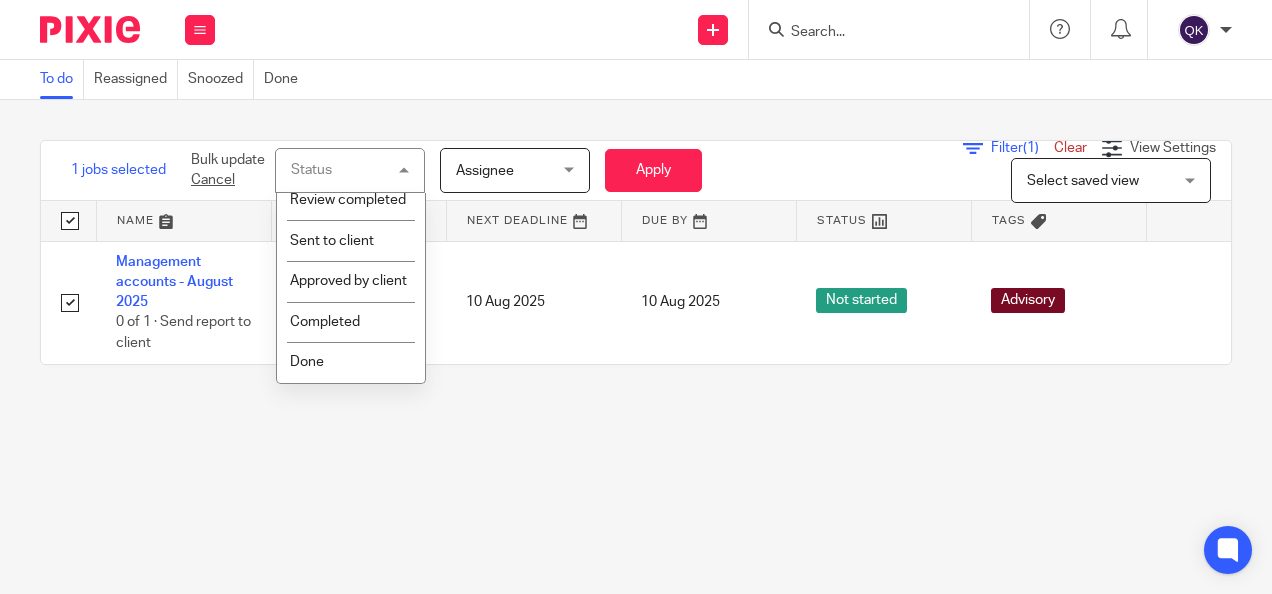 scroll, scrollTop: 562, scrollLeft: 0, axis: vertical 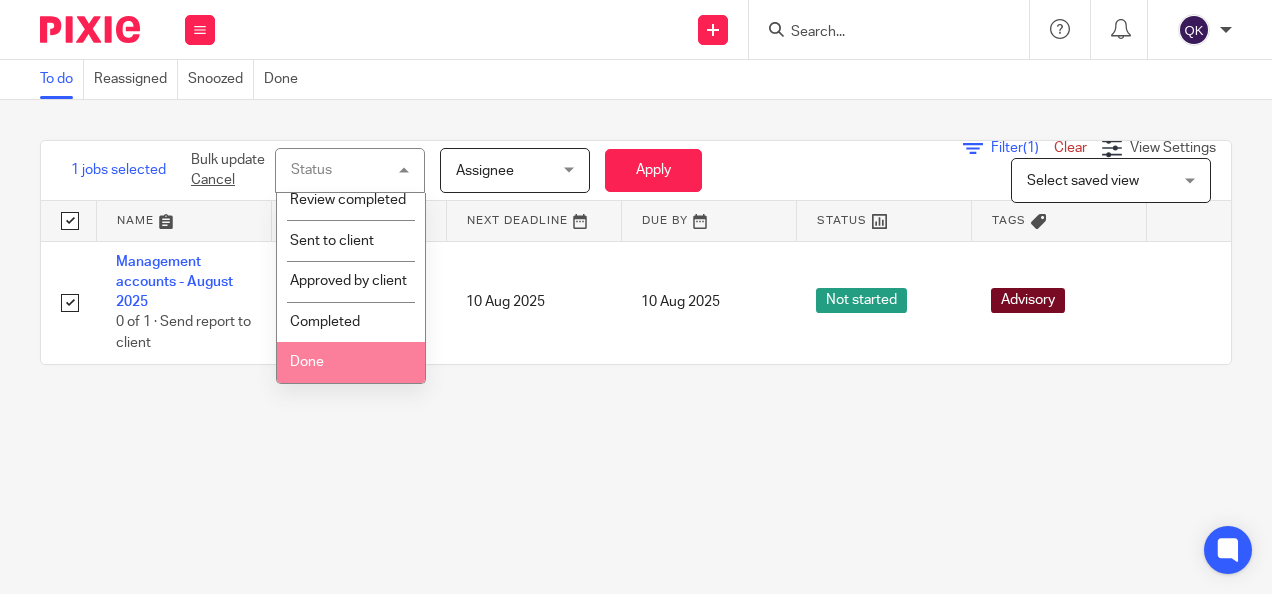 click on "Done" at bounding box center [351, 362] 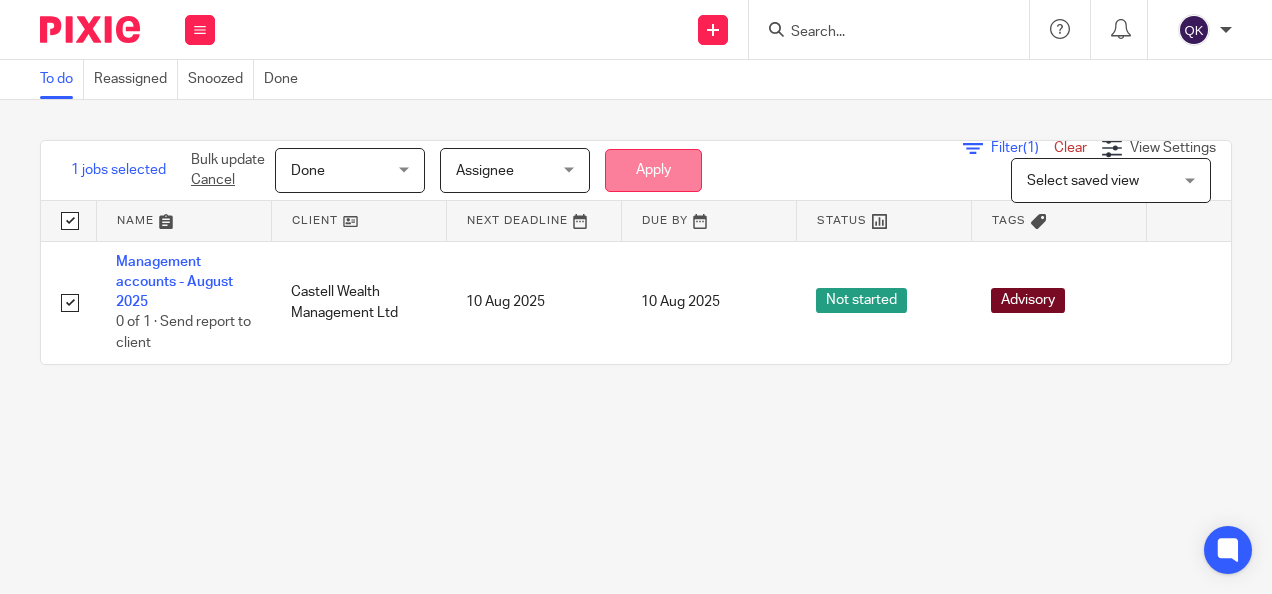 click on "Apply" at bounding box center [653, 170] 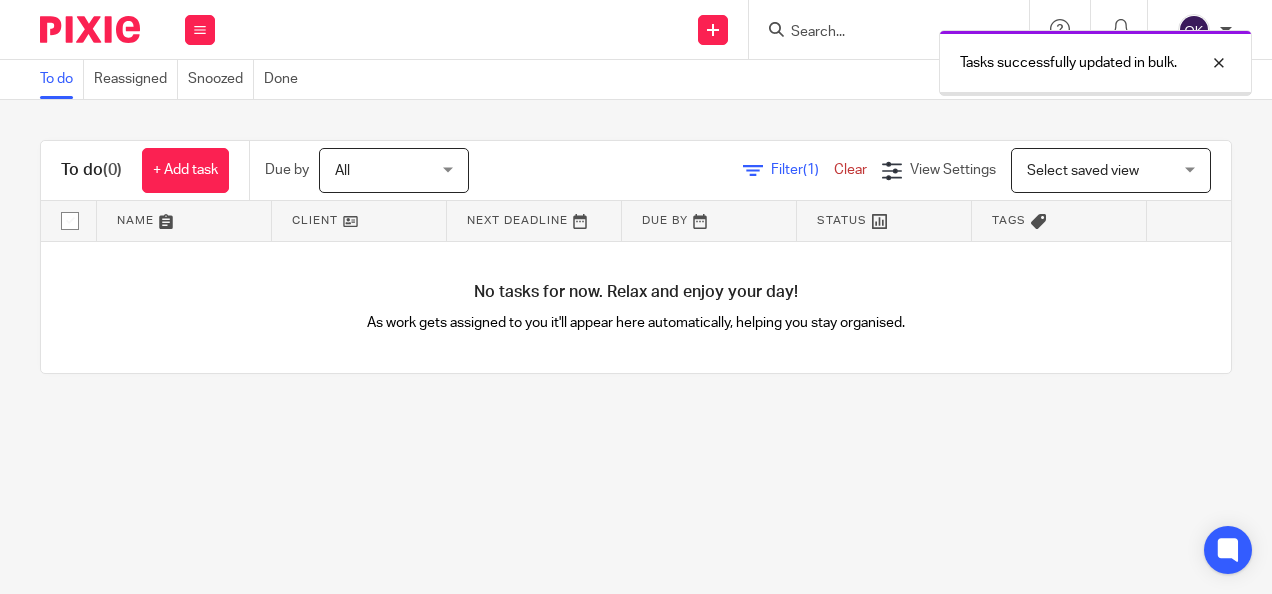 scroll, scrollTop: 0, scrollLeft: 0, axis: both 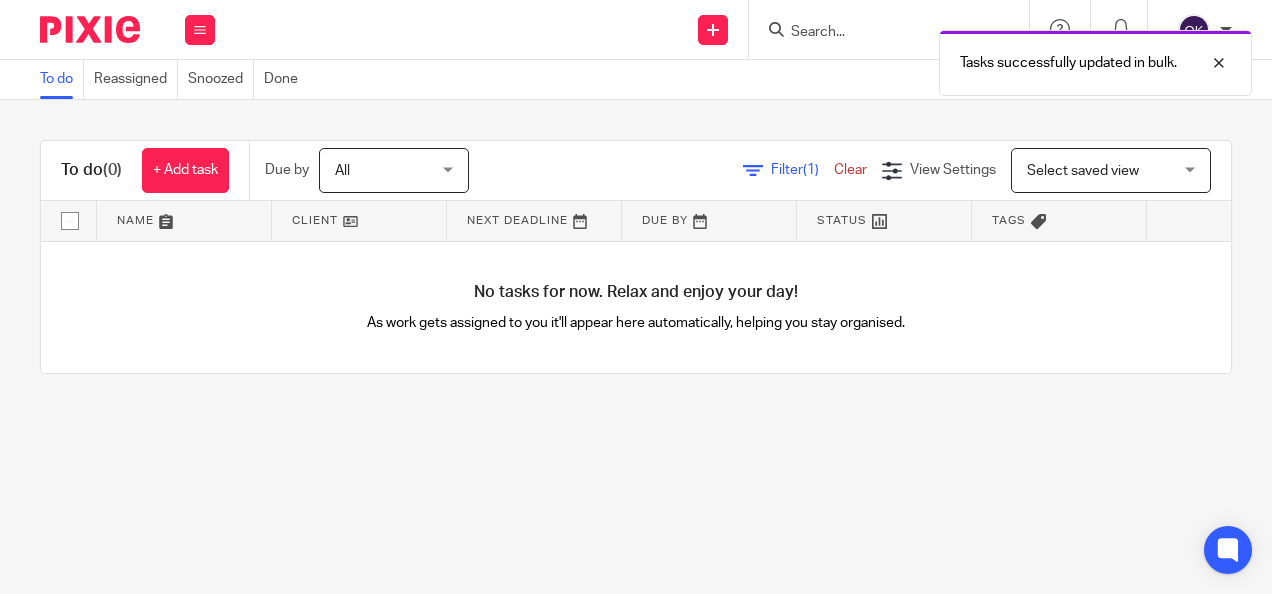 click on "To do
Reassigned
Snoozed
Done" at bounding box center (179, 79) 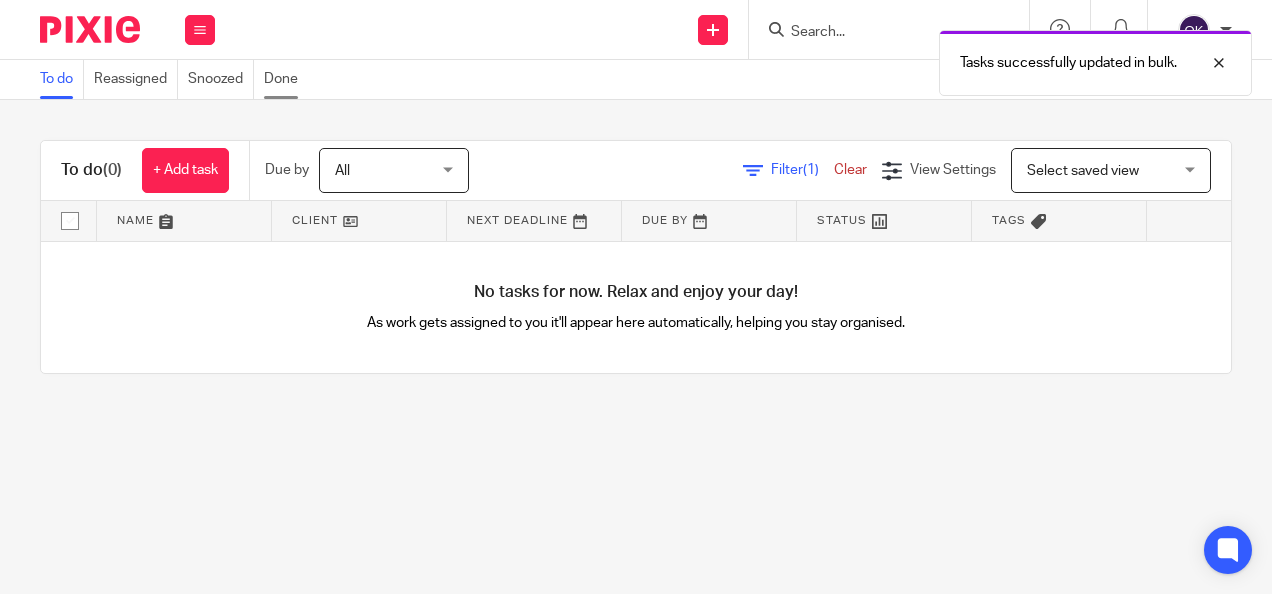 click on "Done" at bounding box center [286, 79] 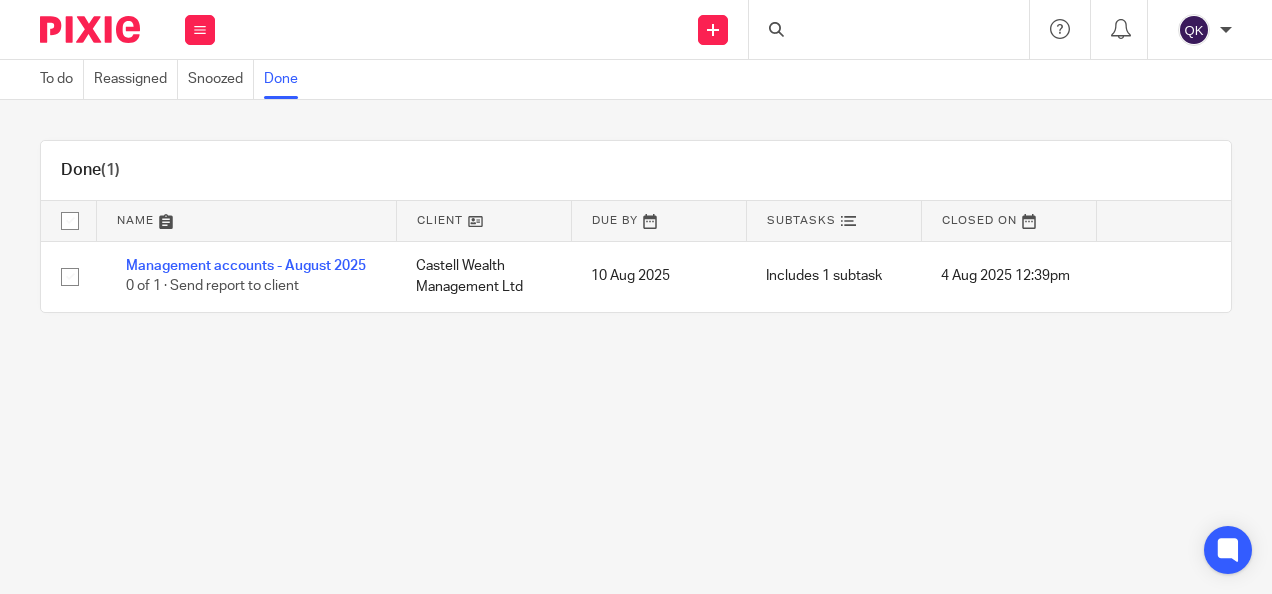 scroll, scrollTop: 0, scrollLeft: 0, axis: both 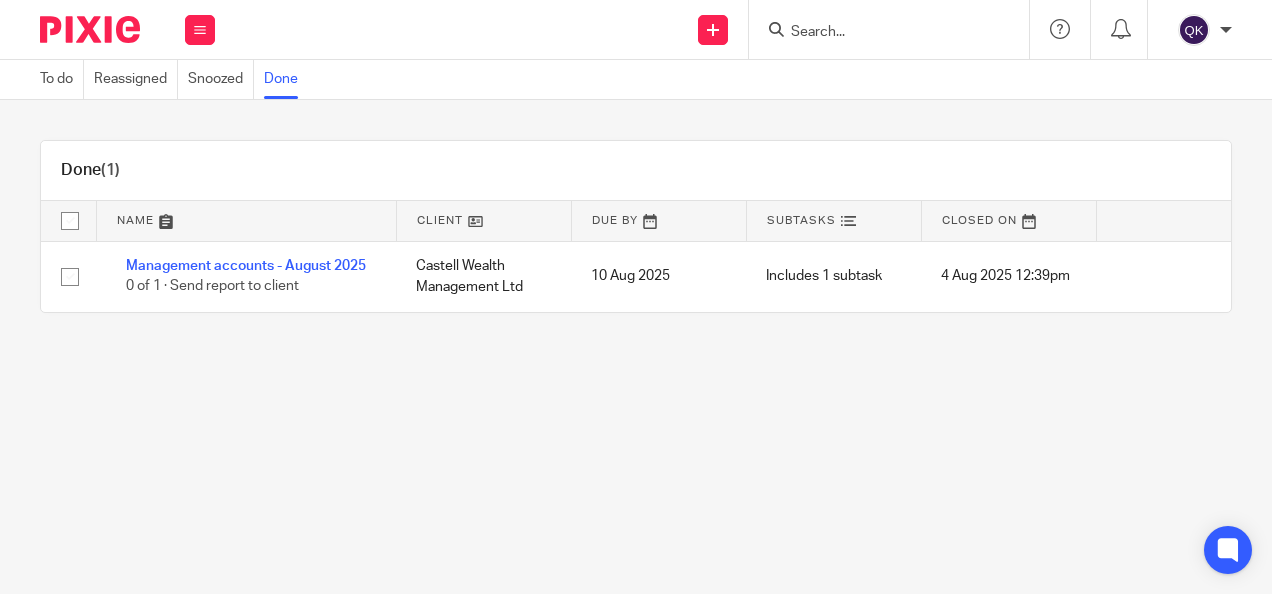 click at bounding box center [1194, 30] 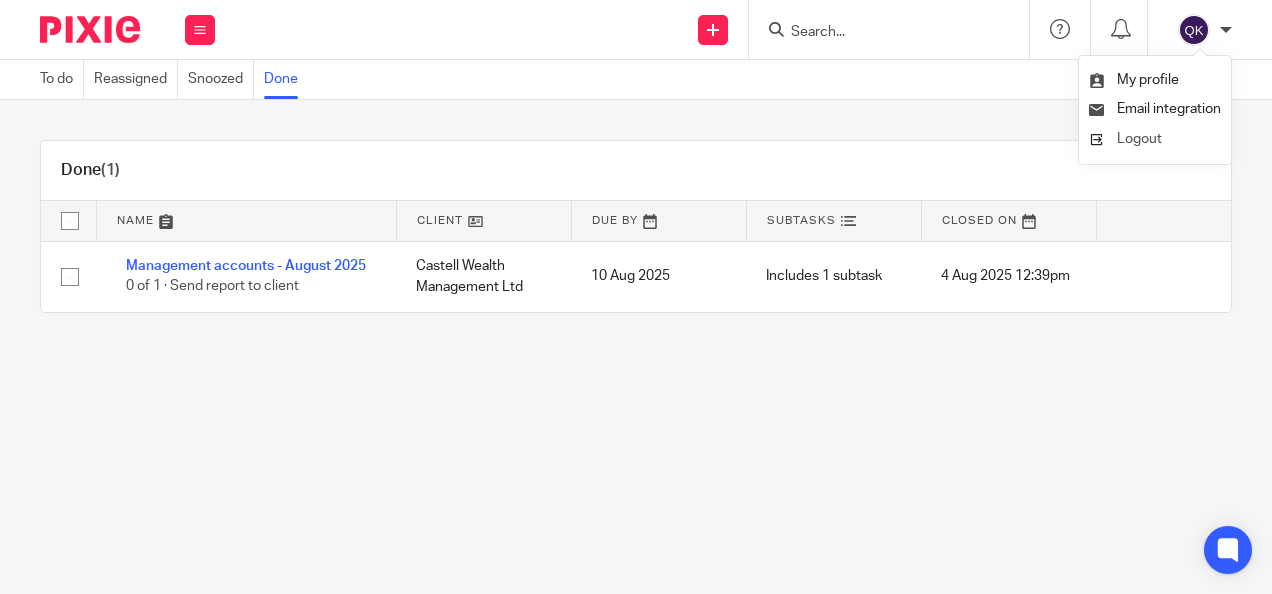 click on "Logout" at bounding box center (1155, 139) 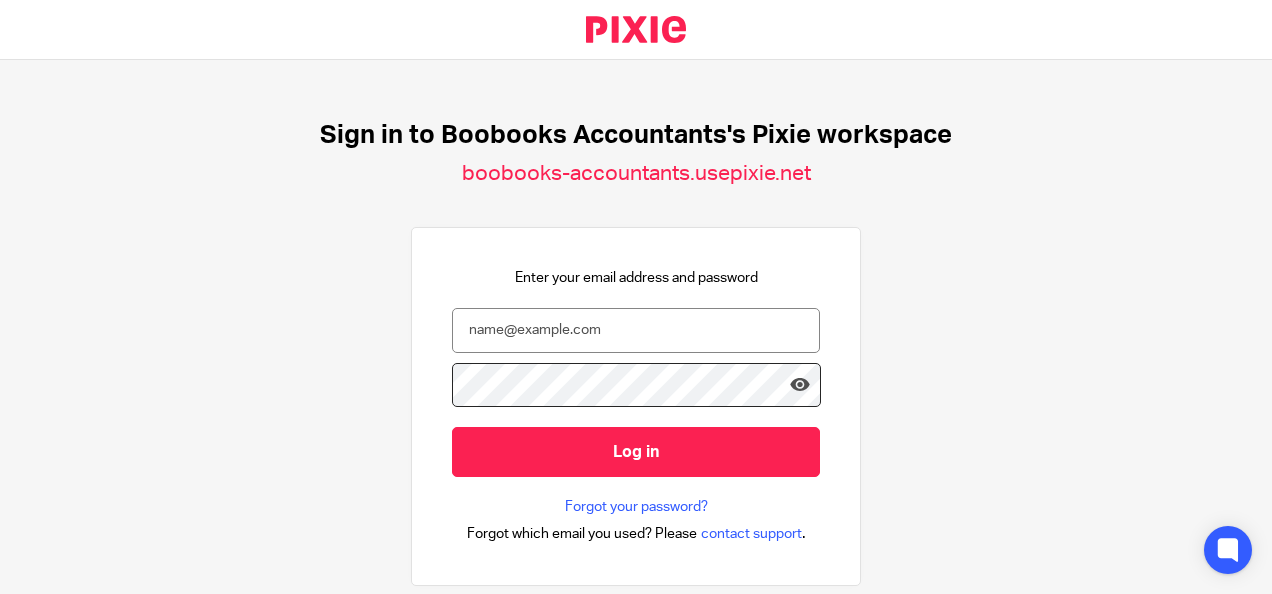 scroll, scrollTop: 0, scrollLeft: 0, axis: both 